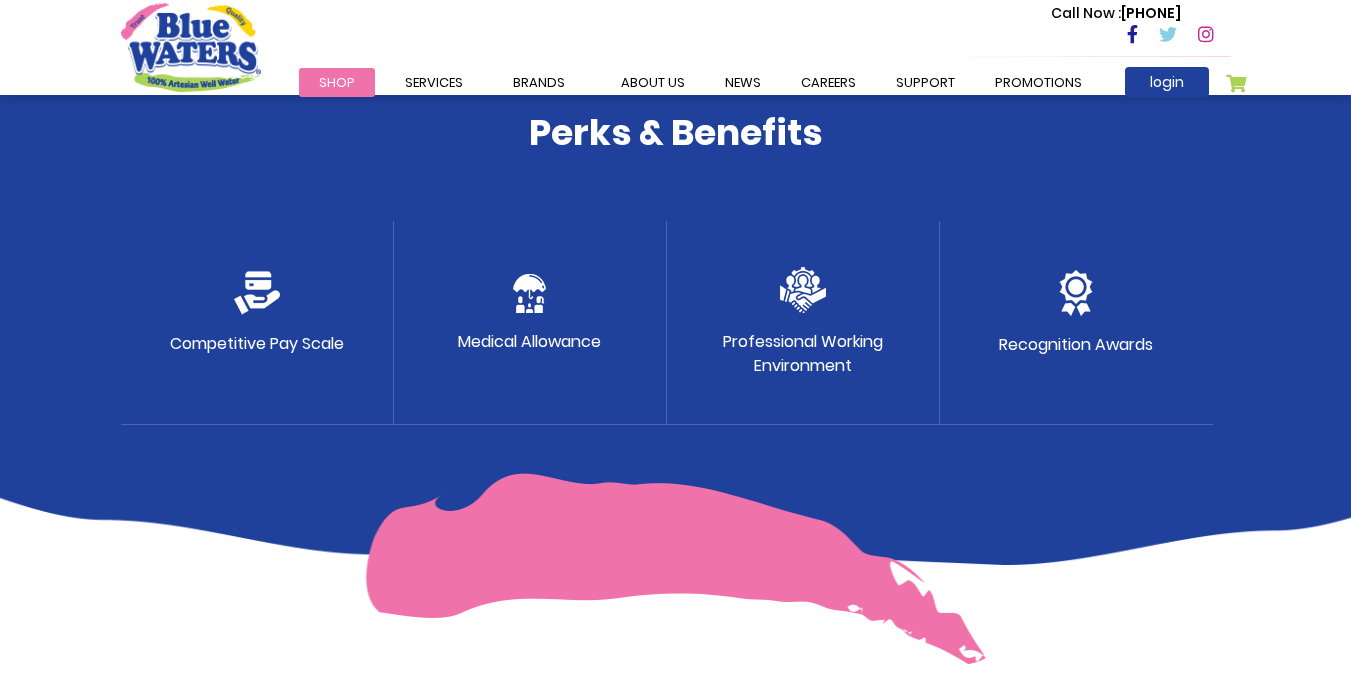 scroll, scrollTop: 1080, scrollLeft: 0, axis: vertical 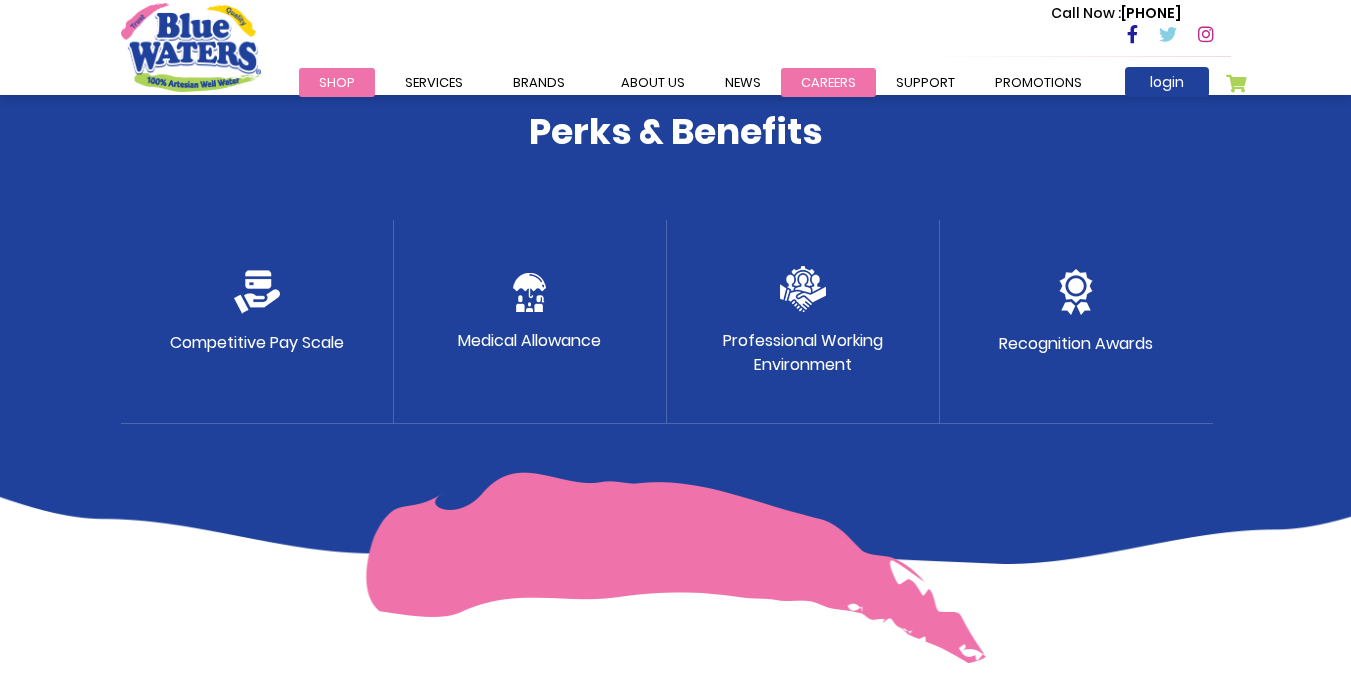 click on "careers" at bounding box center (828, 82) 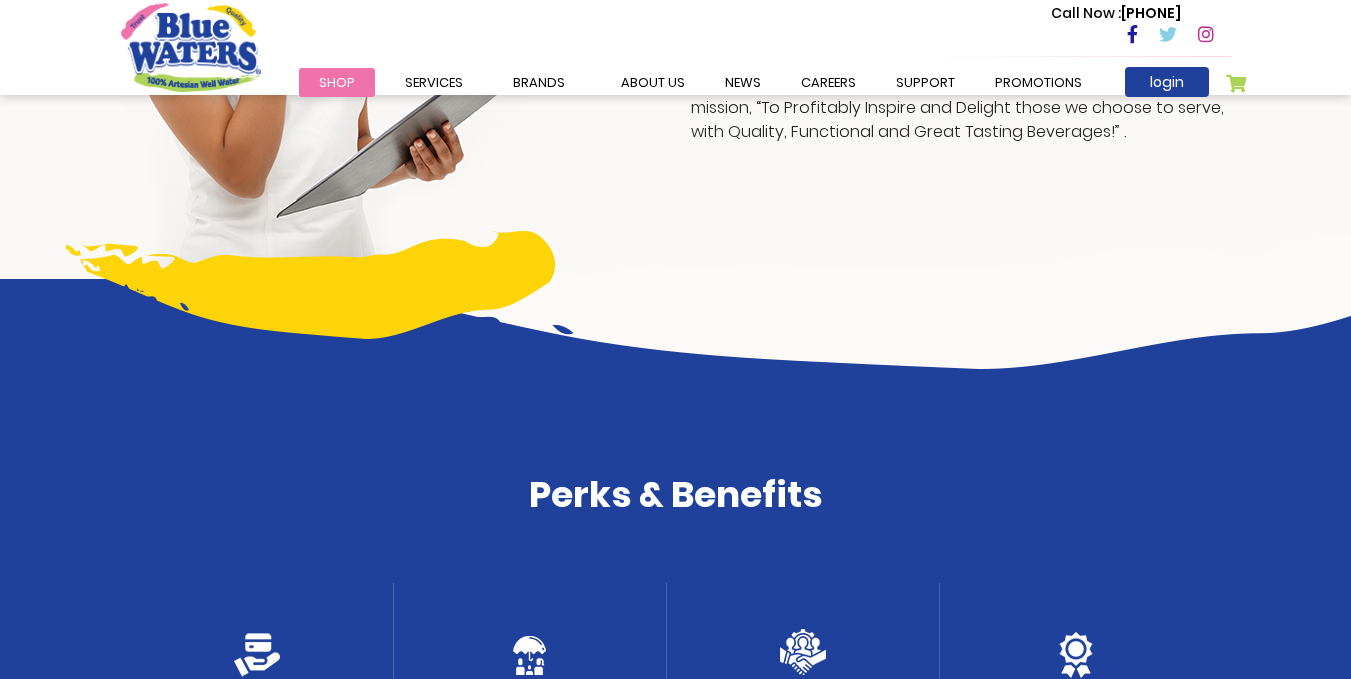 scroll, scrollTop: 723, scrollLeft: 0, axis: vertical 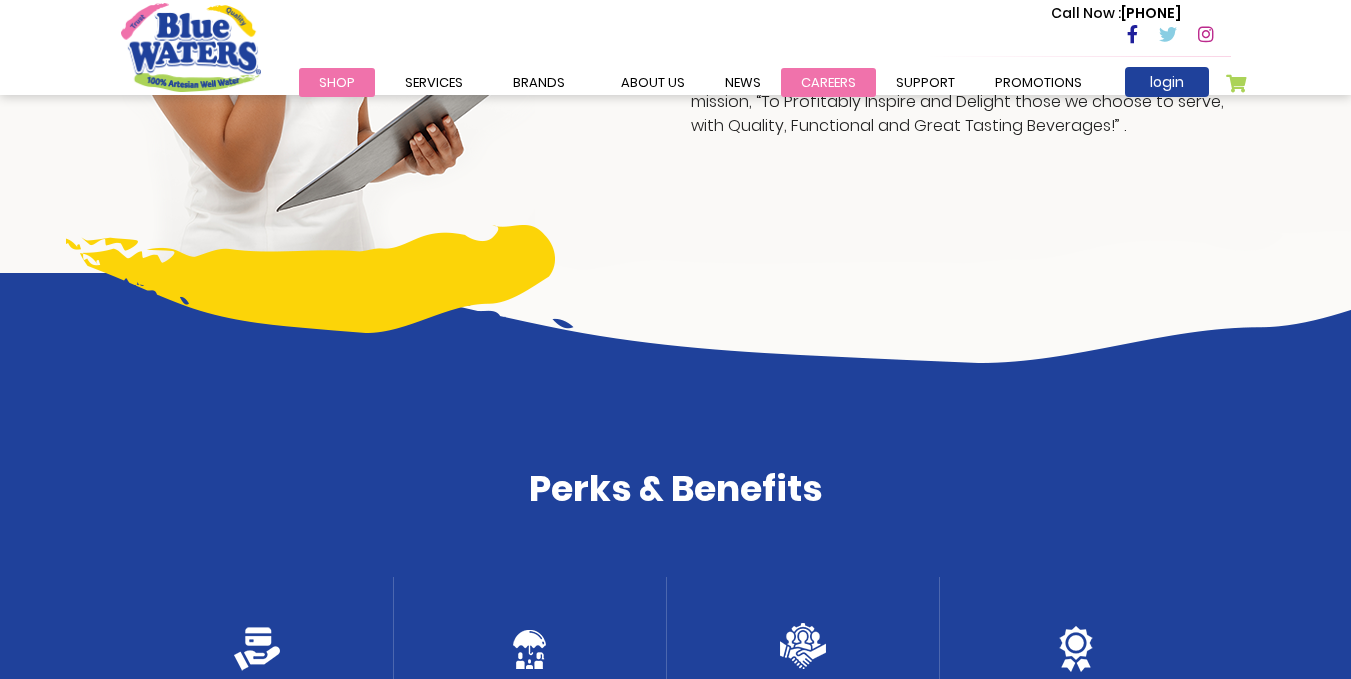 click on "careers" at bounding box center [828, 82] 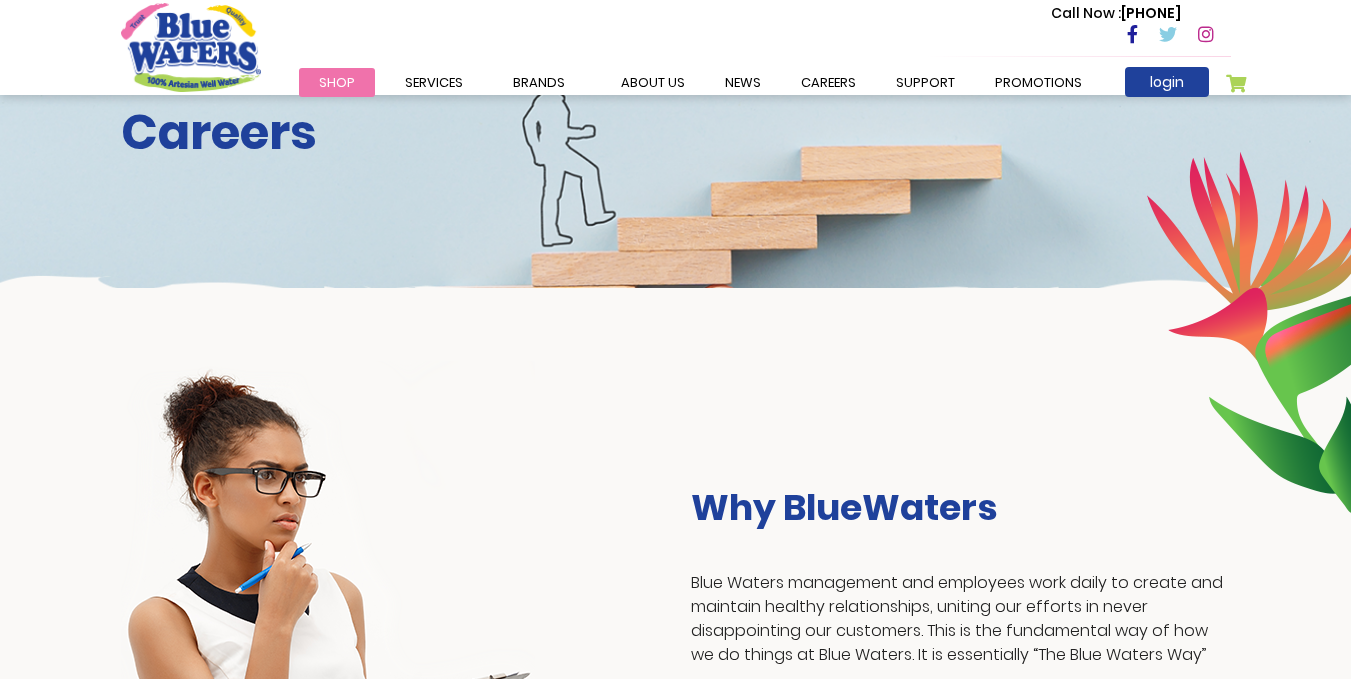 scroll, scrollTop: 0, scrollLeft: 0, axis: both 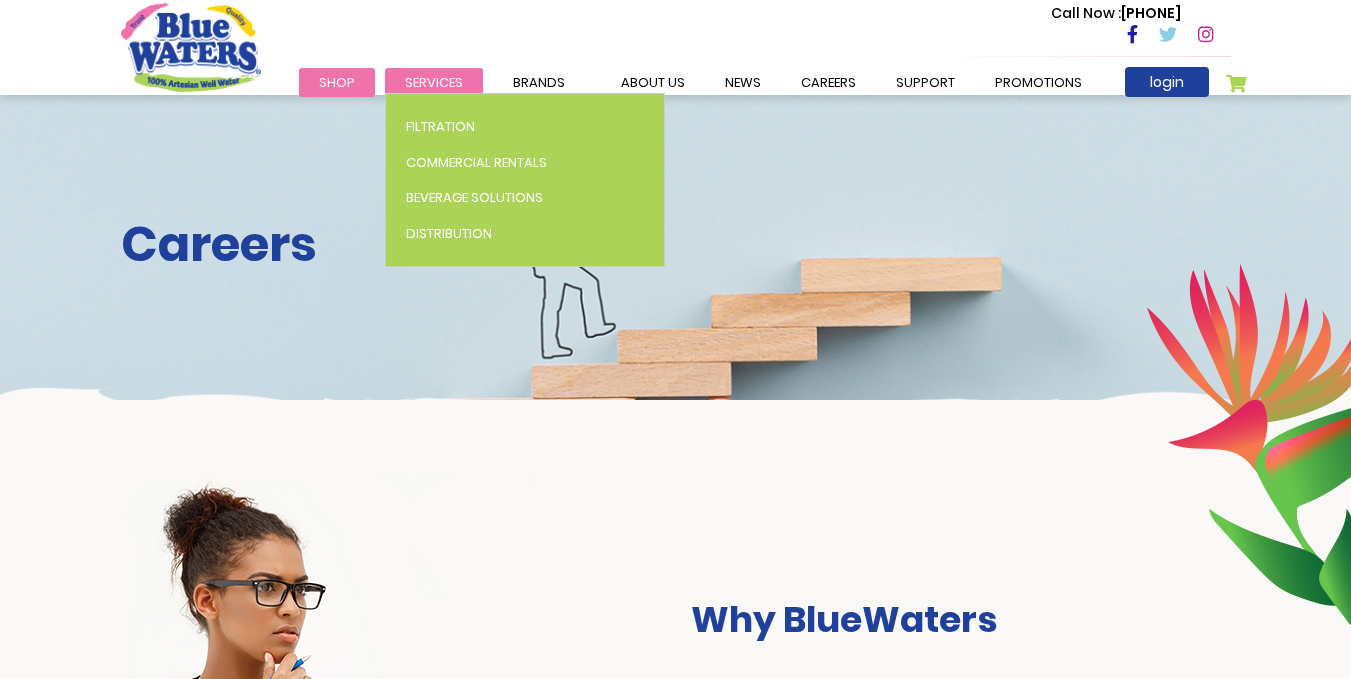 click on "Services" at bounding box center [434, 82] 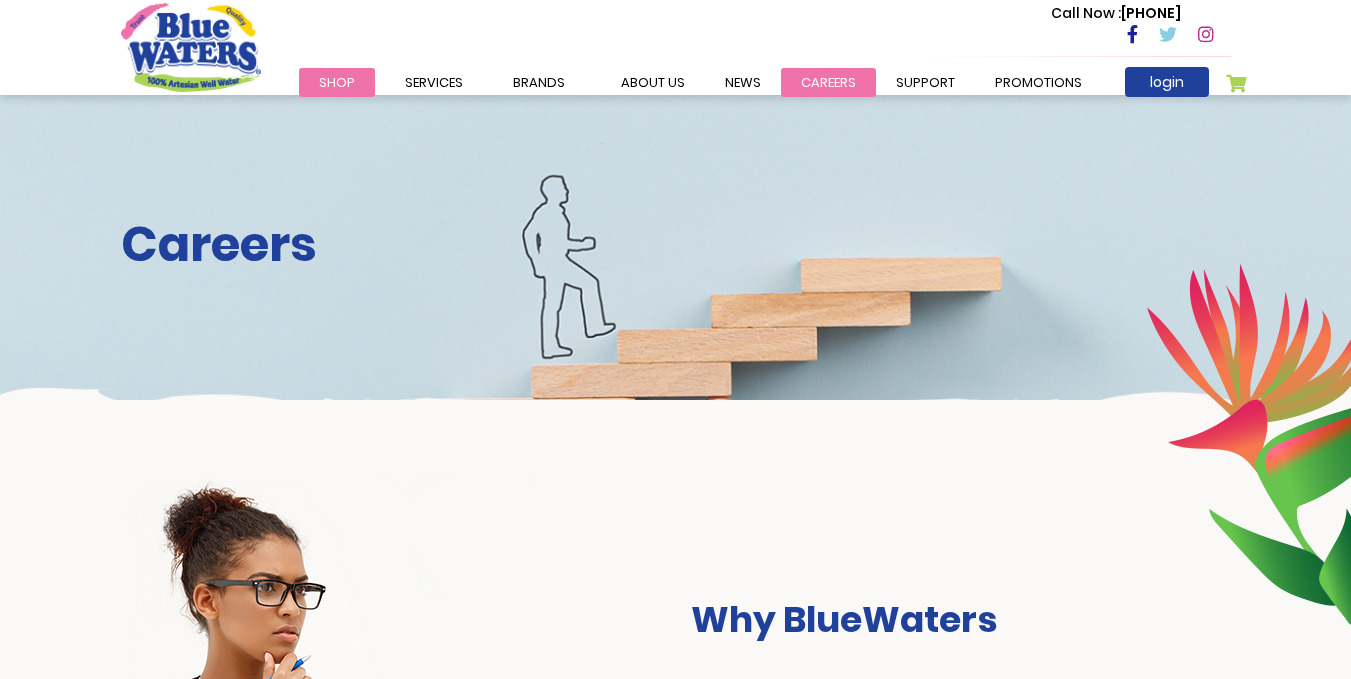 click on "careers" at bounding box center (828, 82) 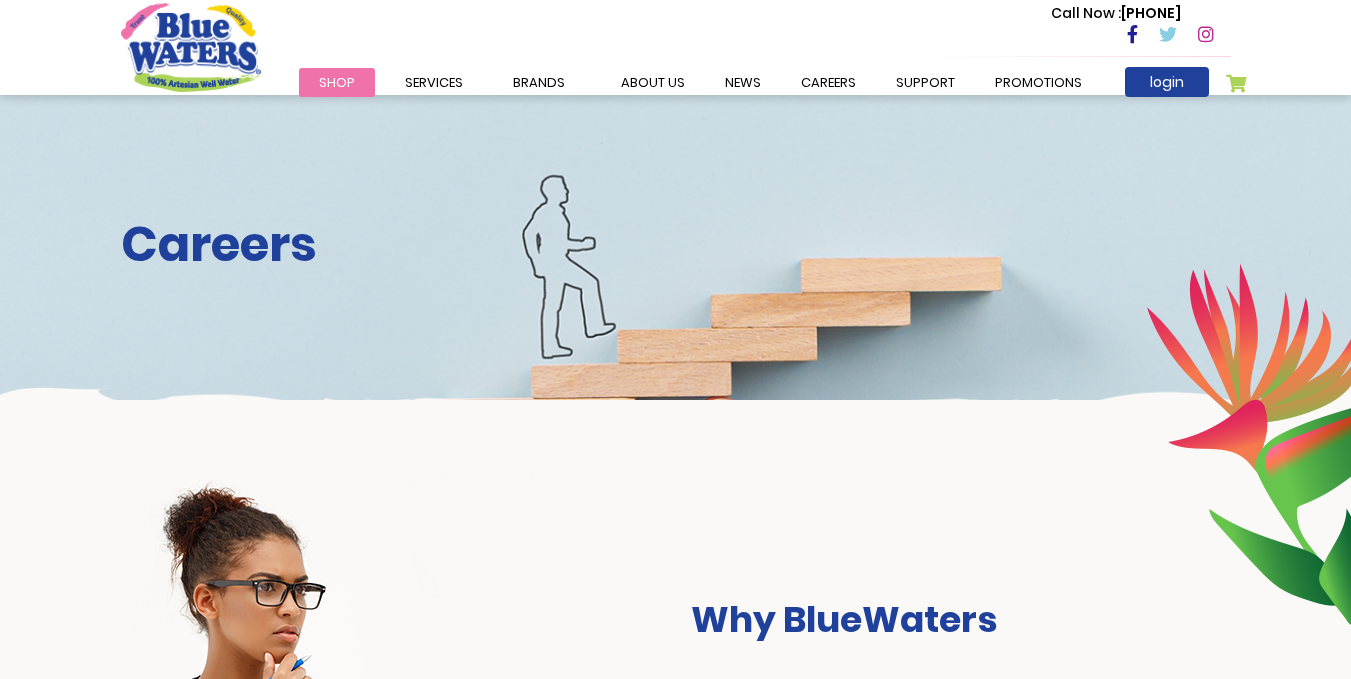 scroll, scrollTop: 0, scrollLeft: 0, axis: both 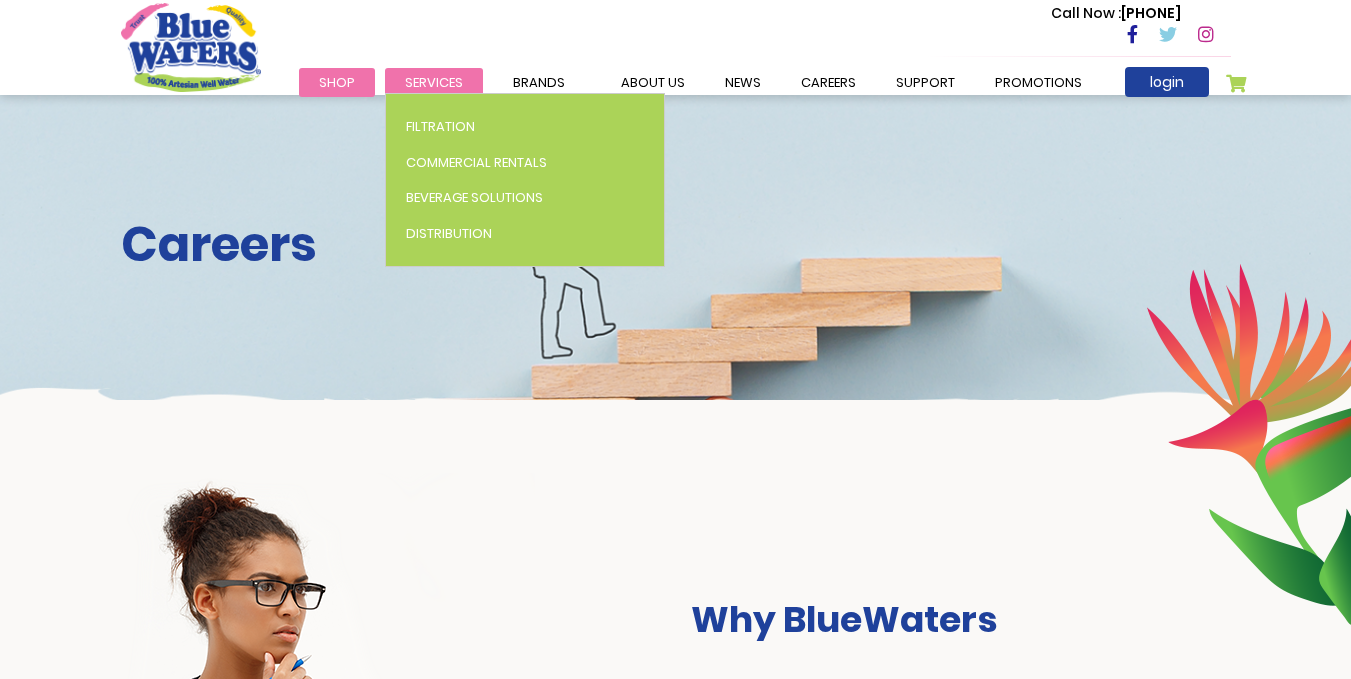 click on "Services" at bounding box center (434, 82) 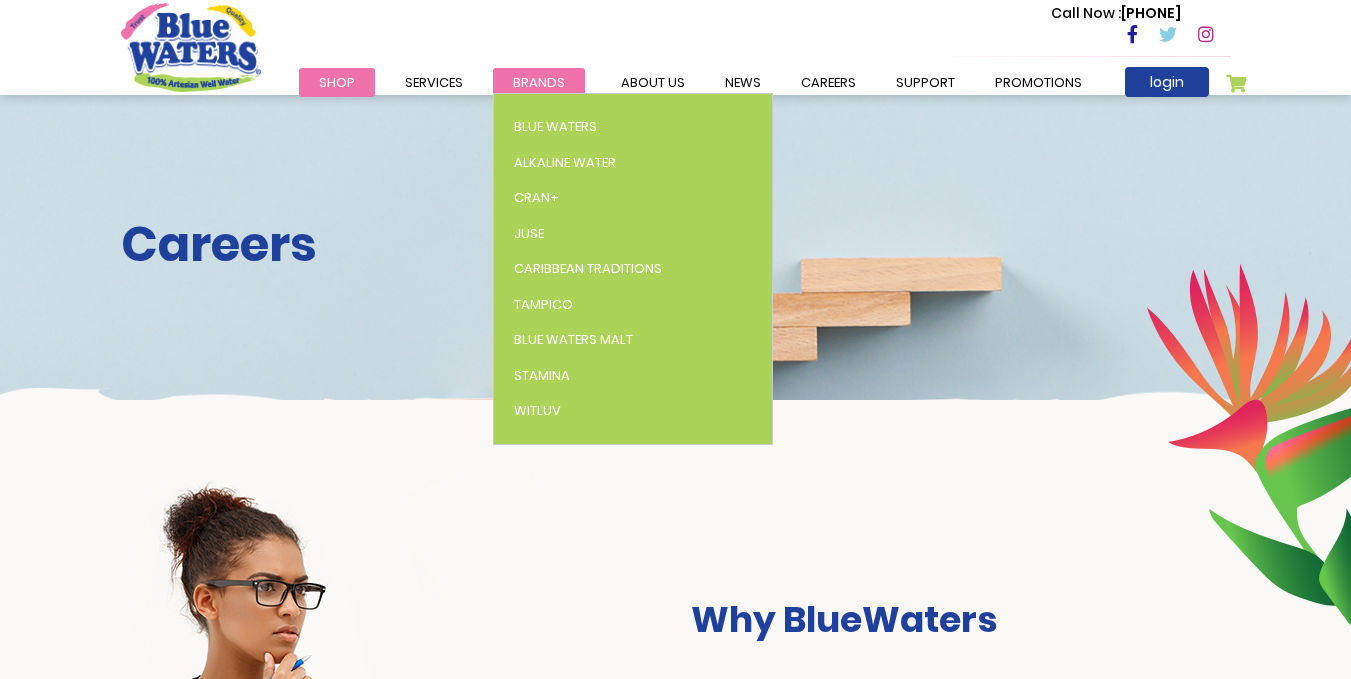 click on "Brands" at bounding box center (539, 82) 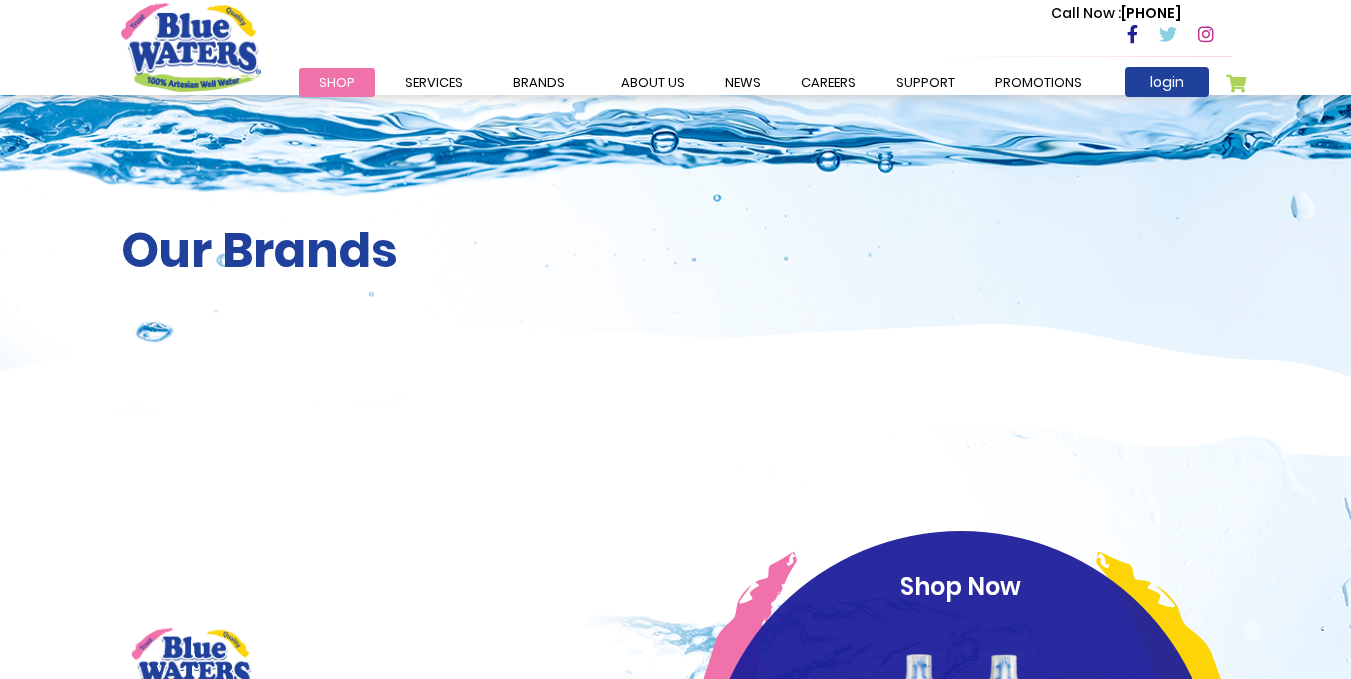 scroll, scrollTop: 0, scrollLeft: 0, axis: both 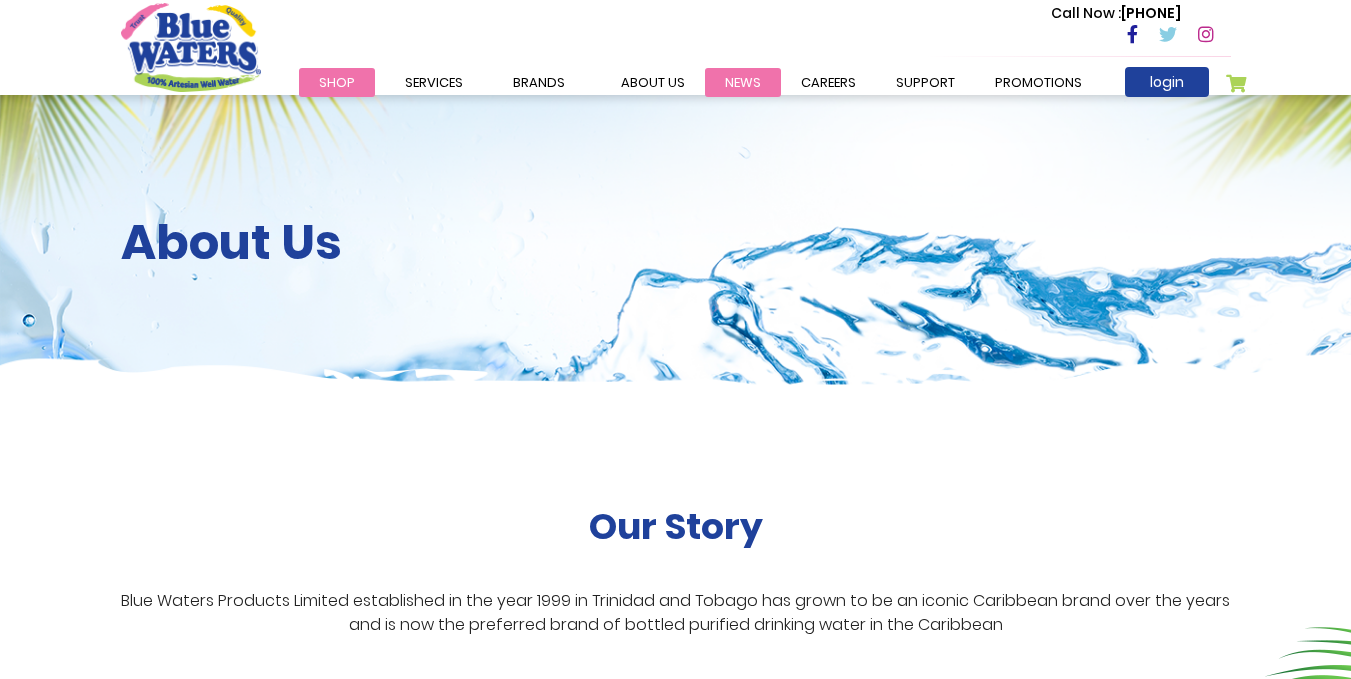 click on "News" at bounding box center (743, 82) 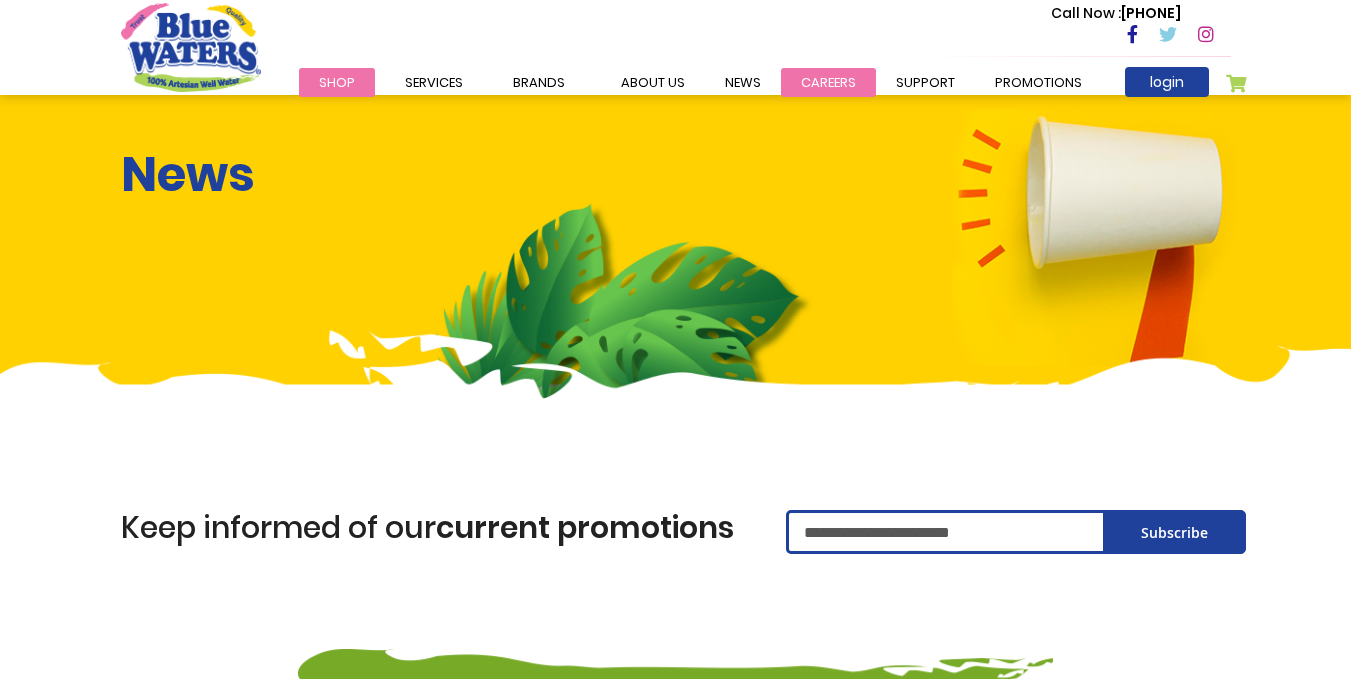 scroll, scrollTop: 0, scrollLeft: 0, axis: both 